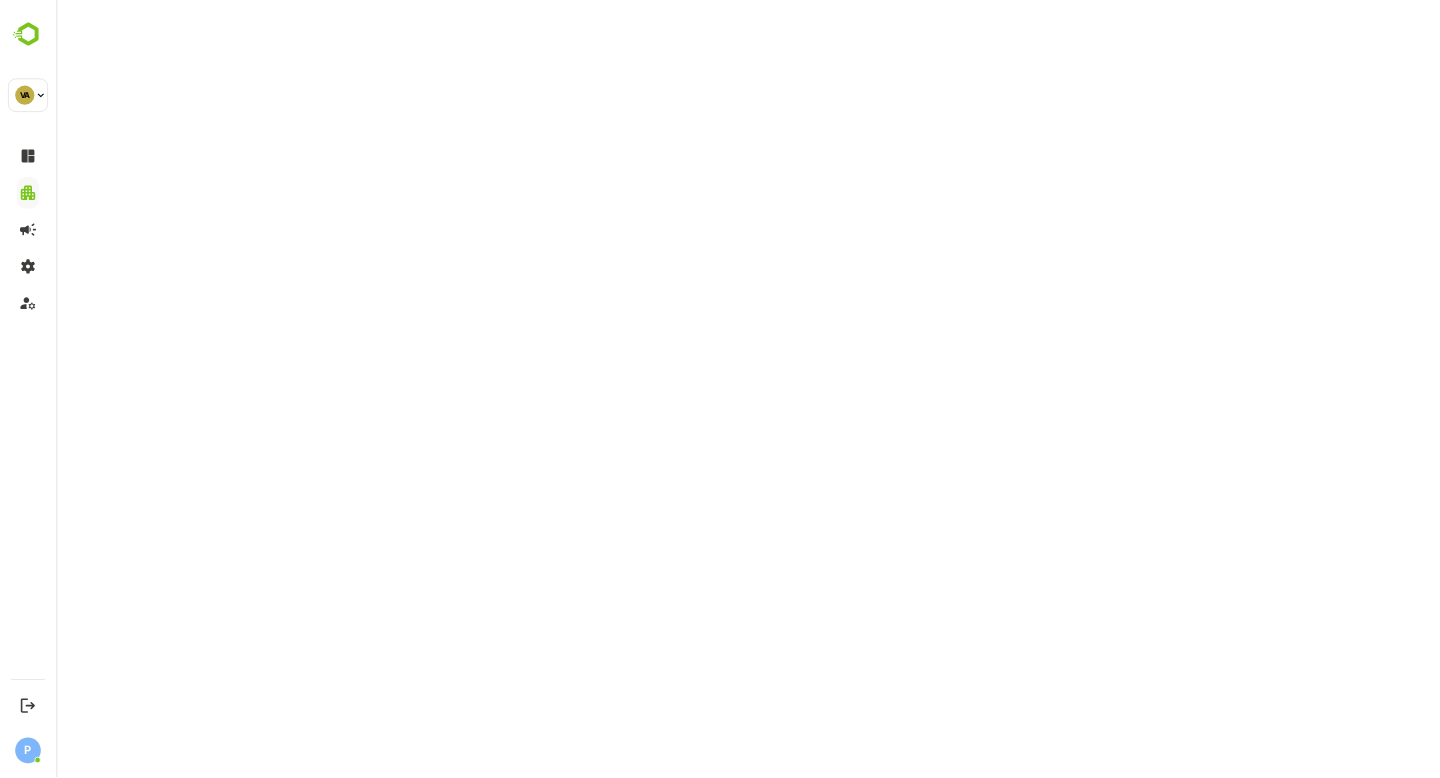 scroll, scrollTop: 0, scrollLeft: 0, axis: both 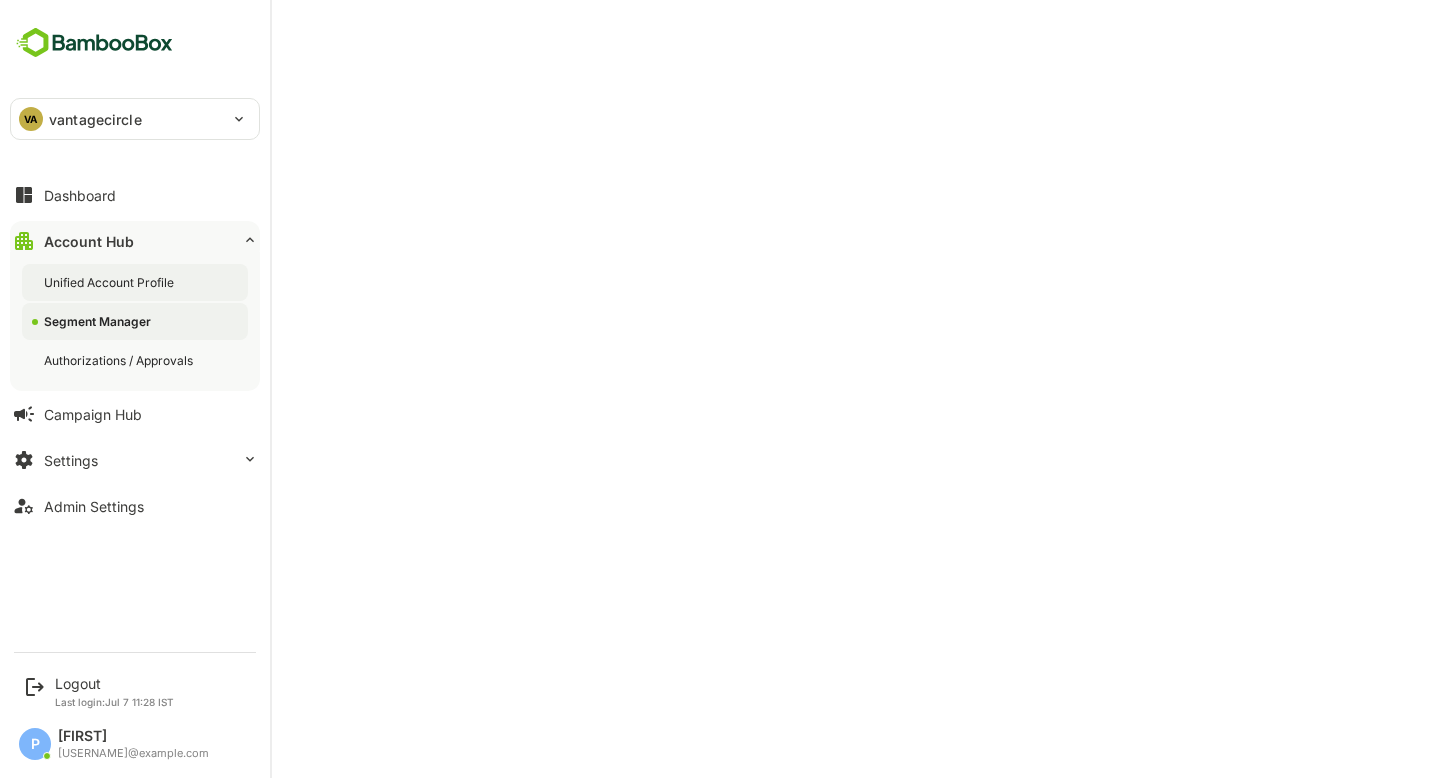 click on "Unified Account Profile" at bounding box center [135, 282] 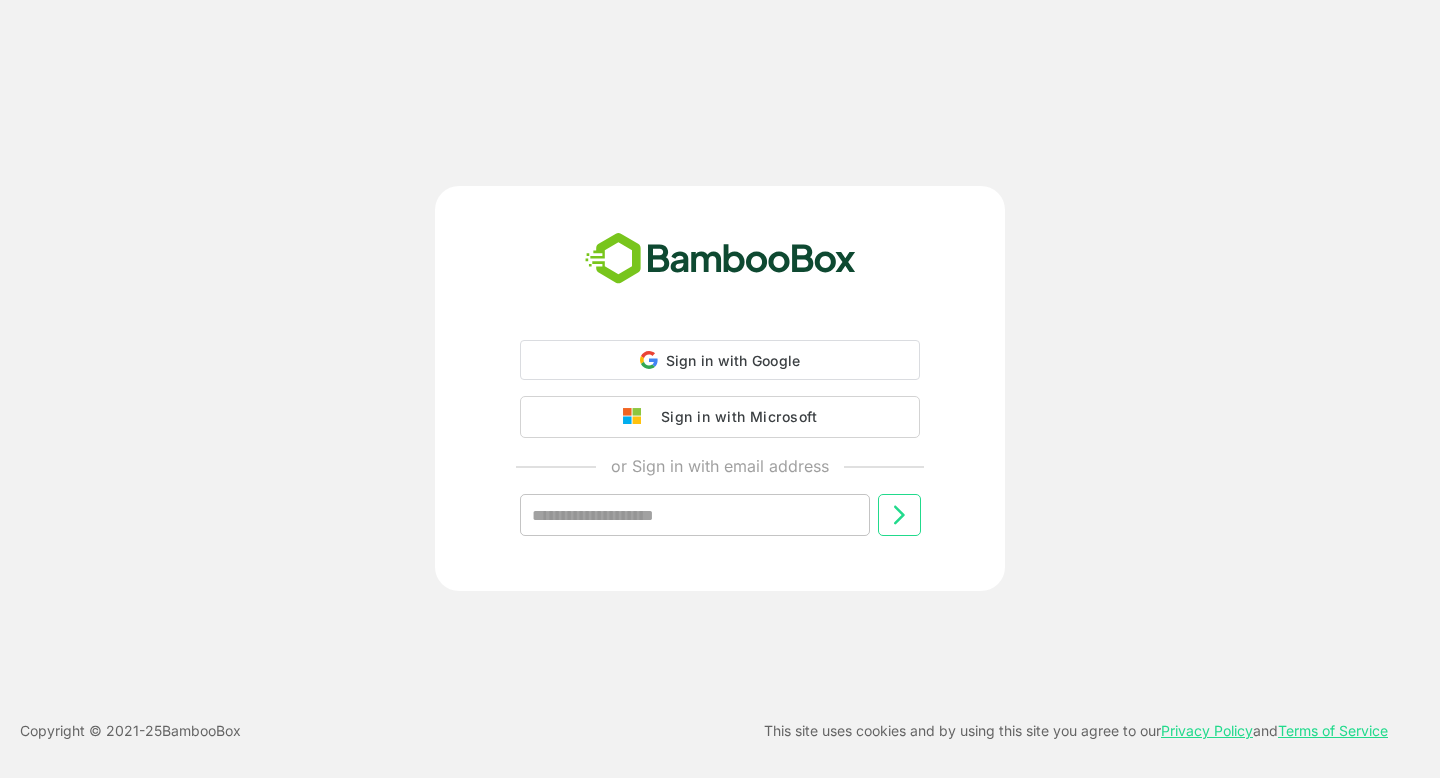 scroll, scrollTop: 0, scrollLeft: 0, axis: both 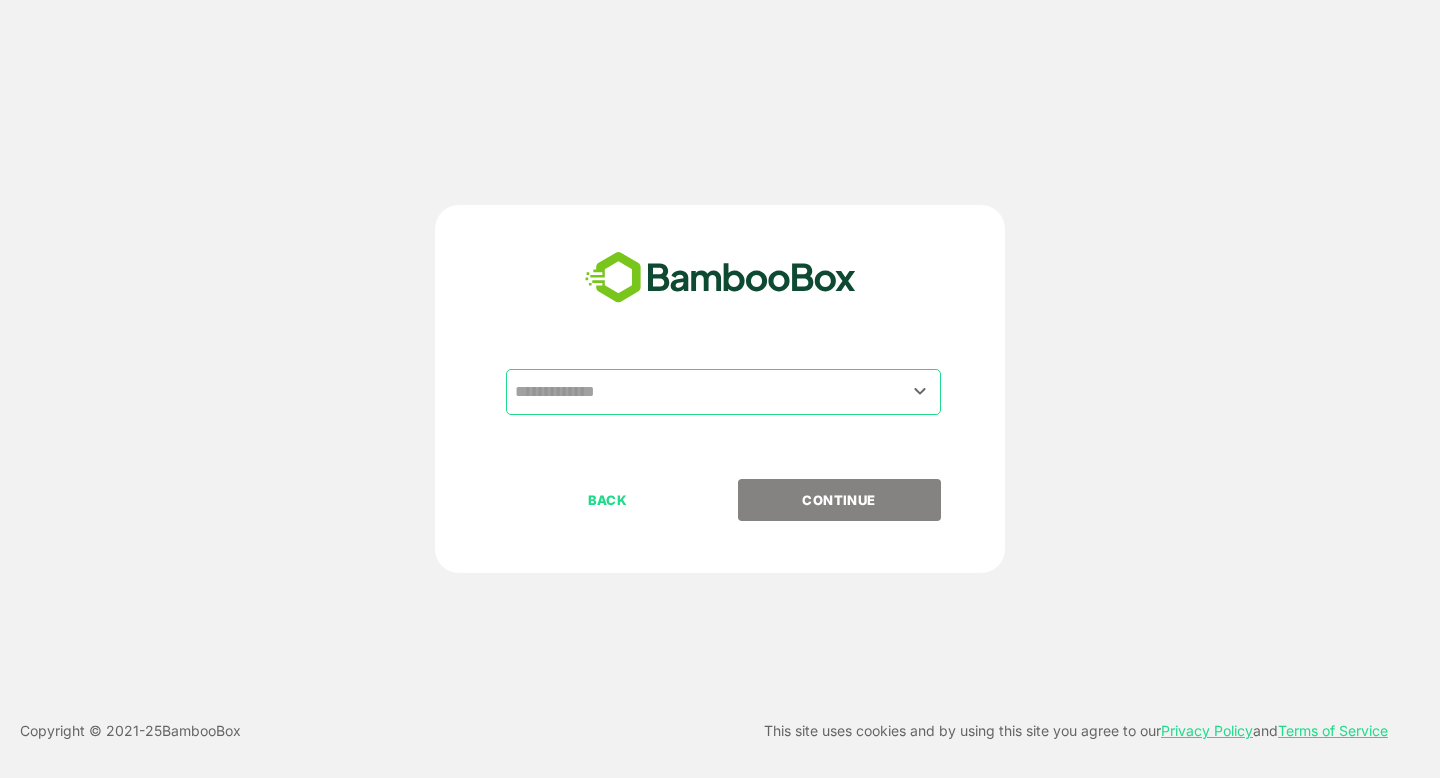 click at bounding box center (723, 392) 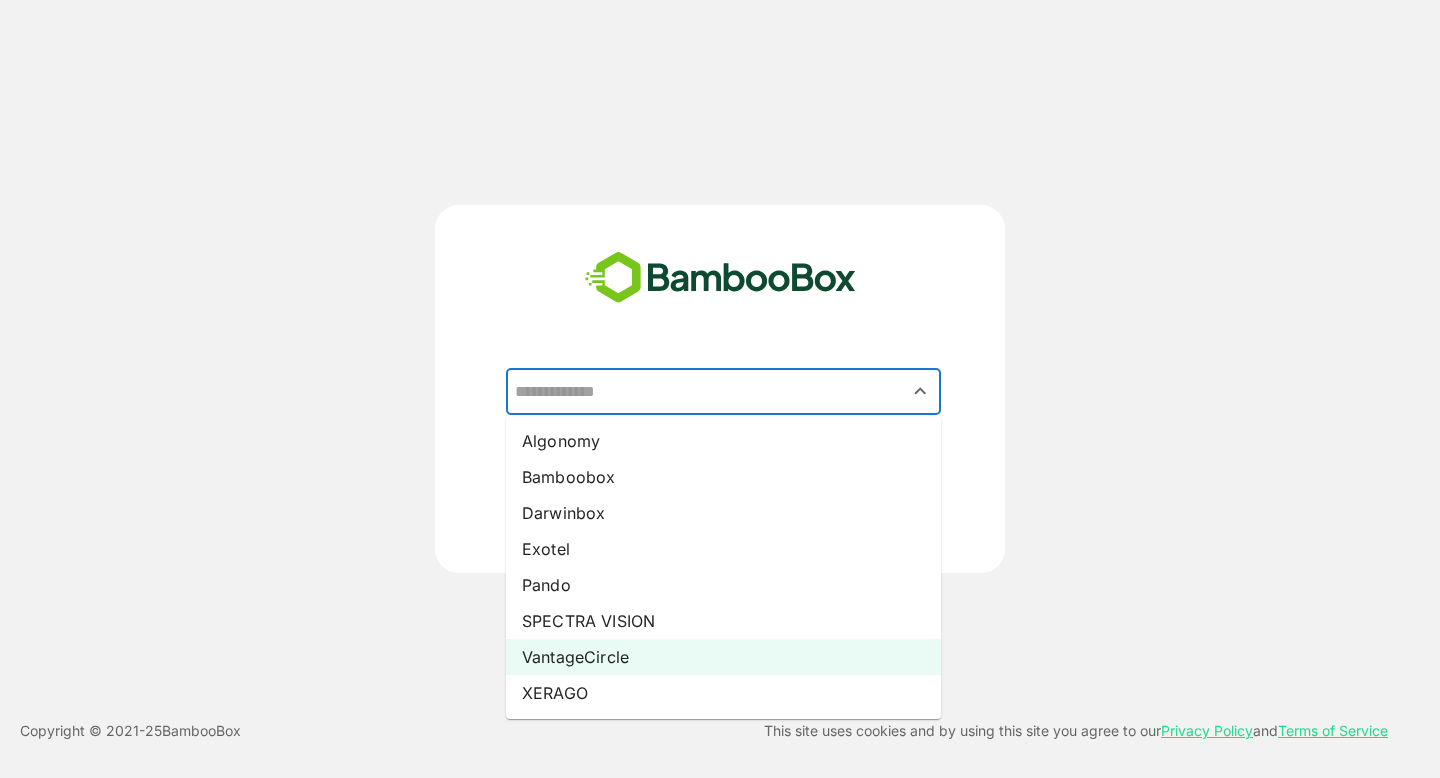 click on "VantageCircle" at bounding box center (723, 657) 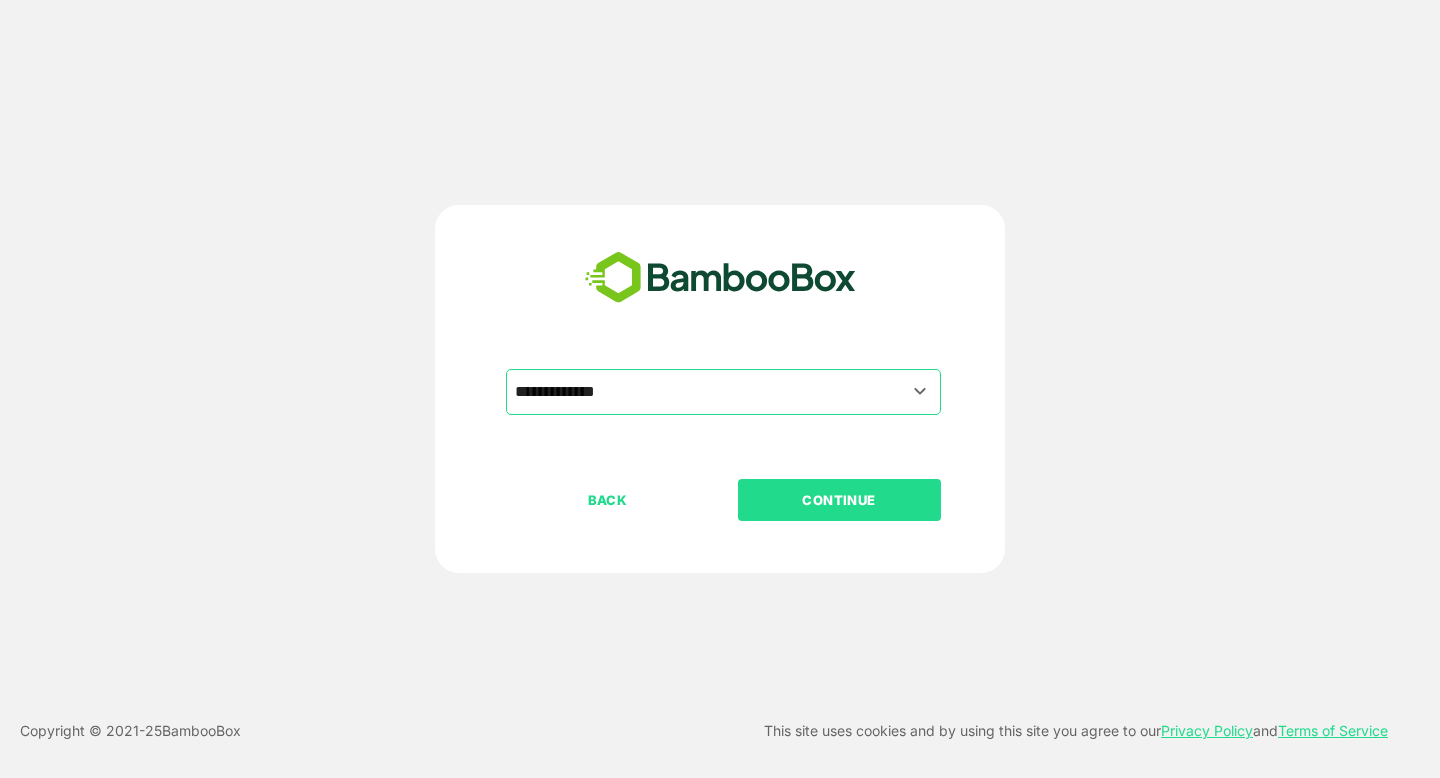 click on "CONTINUE" at bounding box center (839, 500) 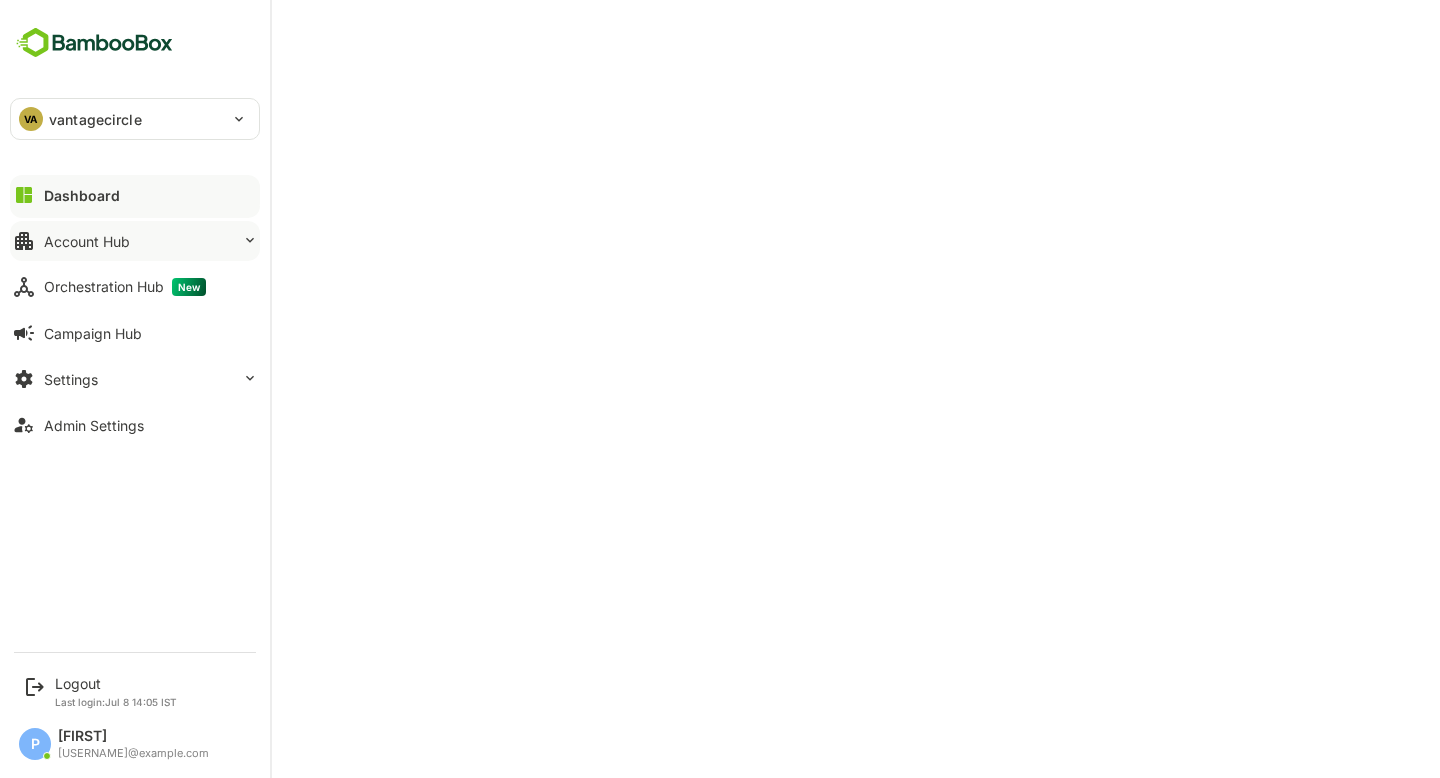 click on "Account Hub" at bounding box center (135, 195) 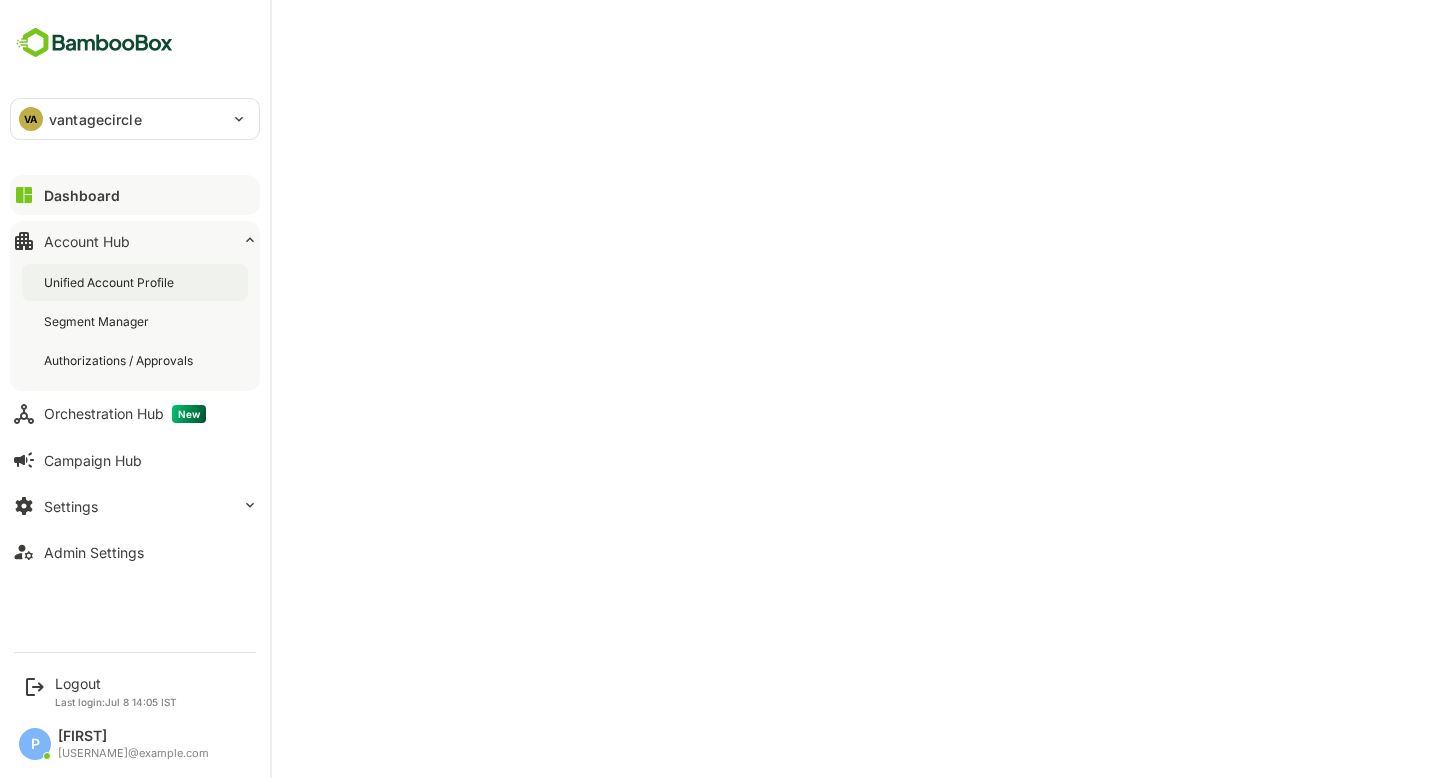 click on "Unified Account Profile" at bounding box center (111, 282) 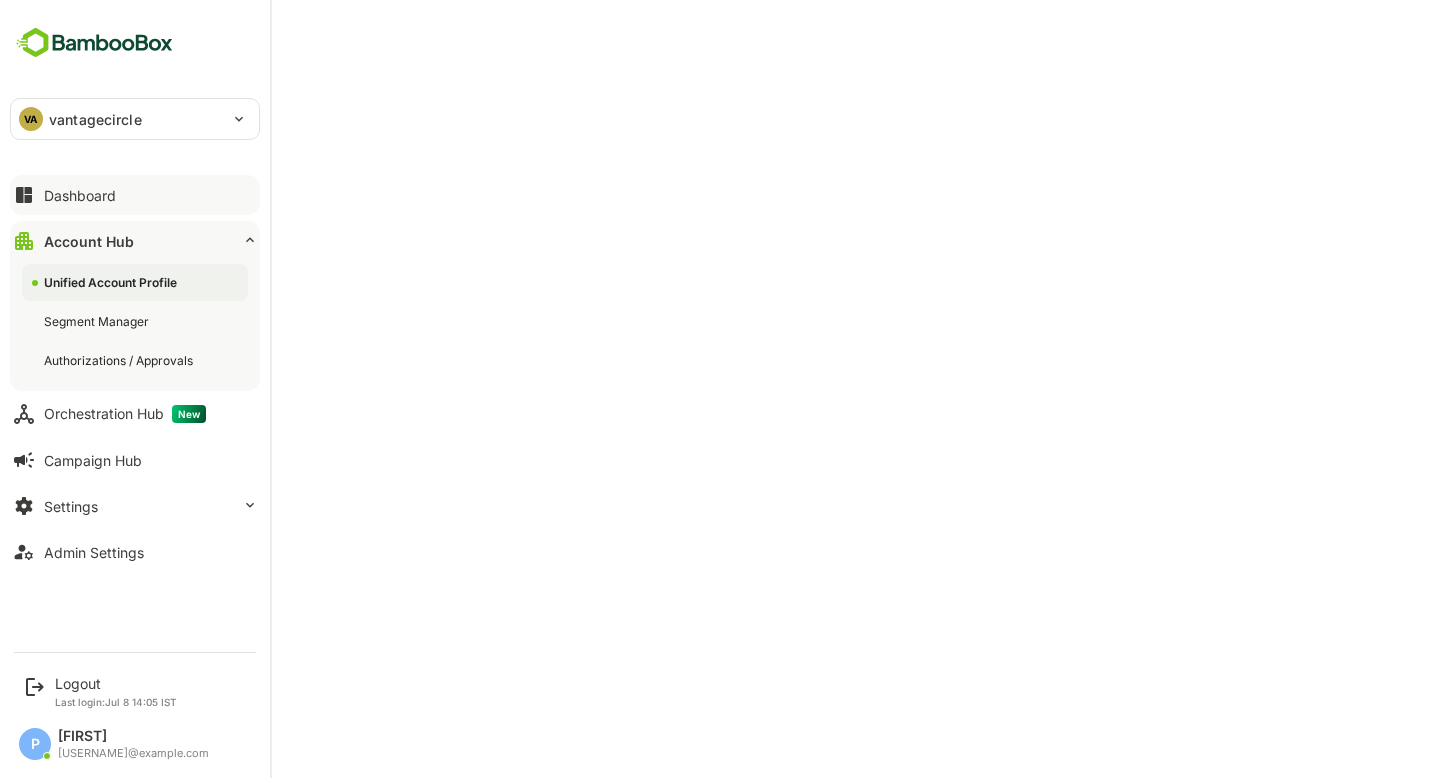 click on "Dashboard" at bounding box center [80, 195] 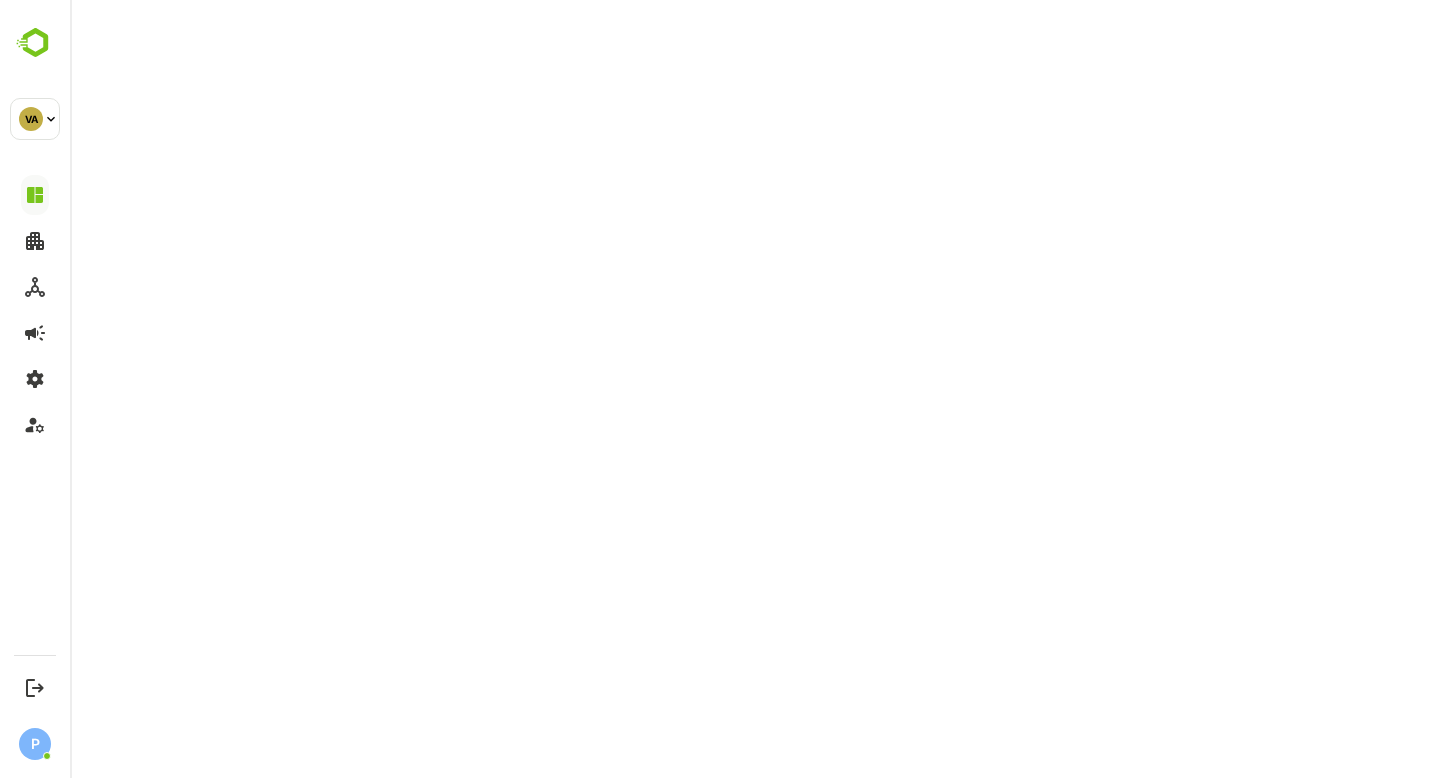 scroll, scrollTop: 0, scrollLeft: 0, axis: both 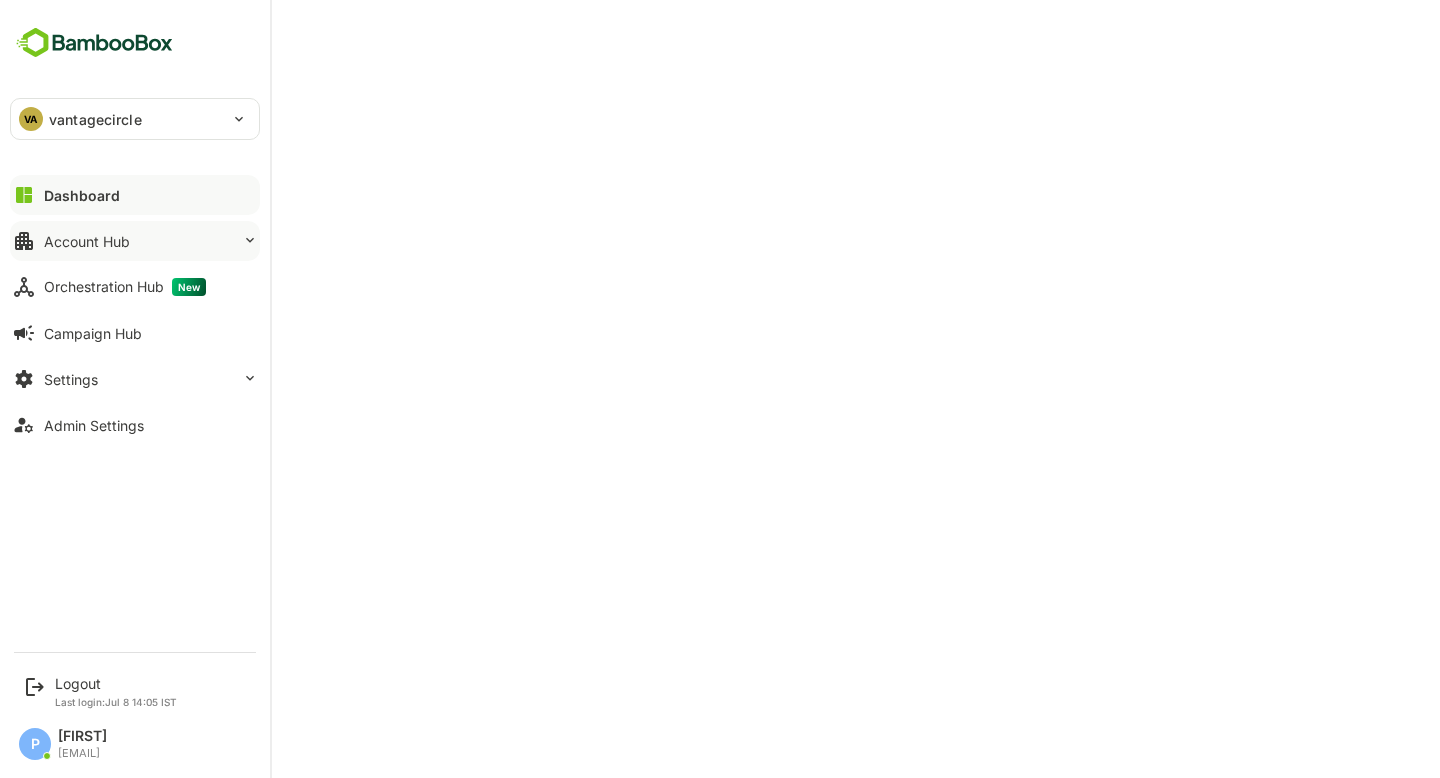 click on "Account Hub" at bounding box center [82, 195] 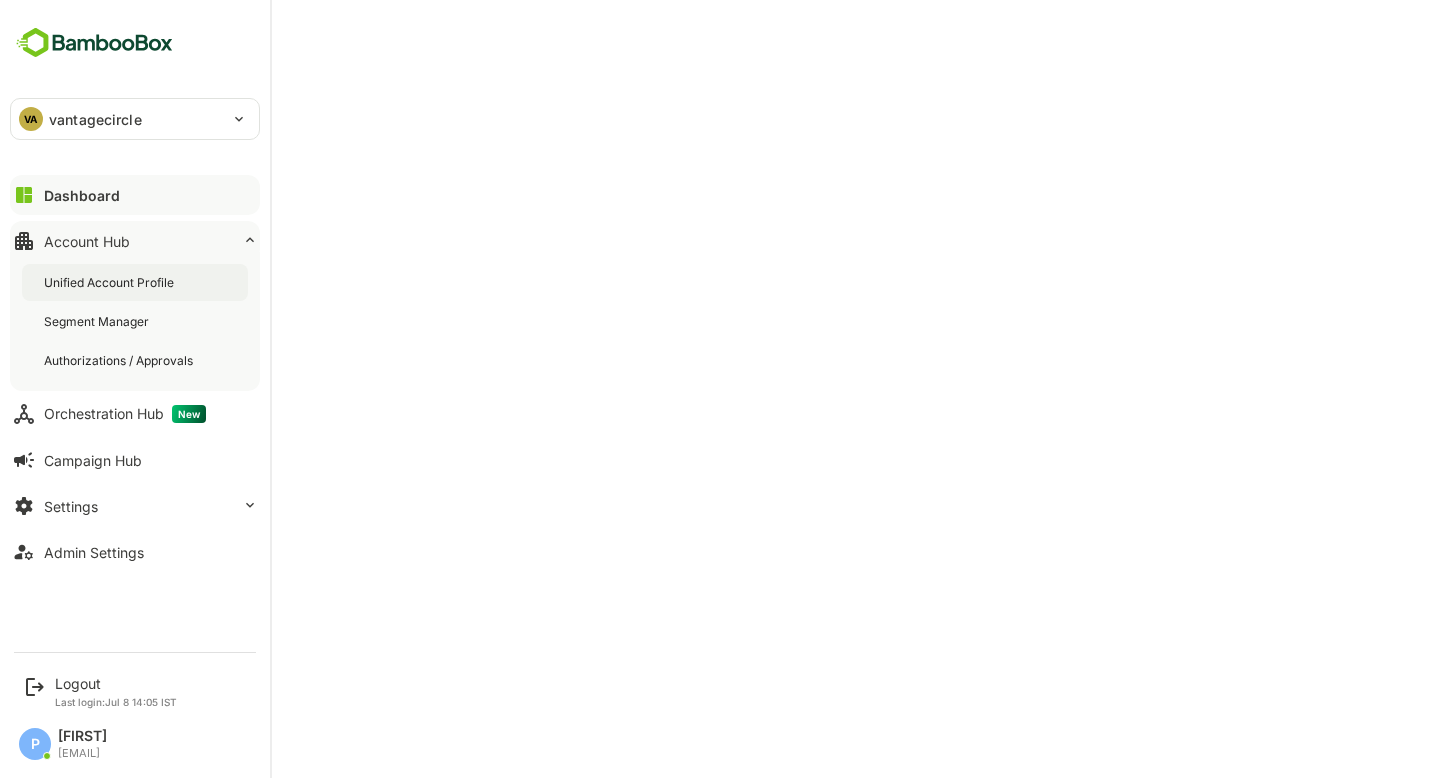 click on "Unified Account Profile" at bounding box center [111, 282] 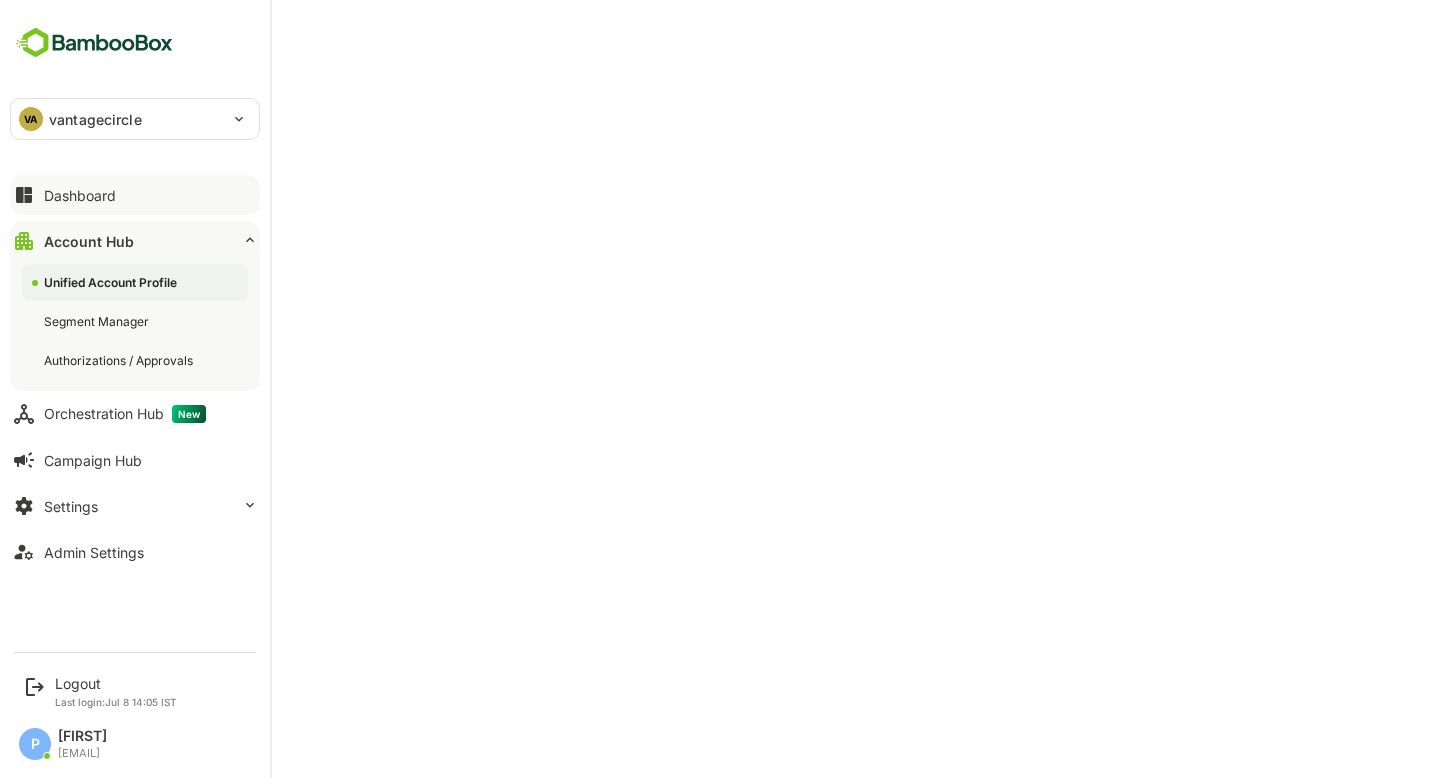 click on "Dashboard" at bounding box center [80, 195] 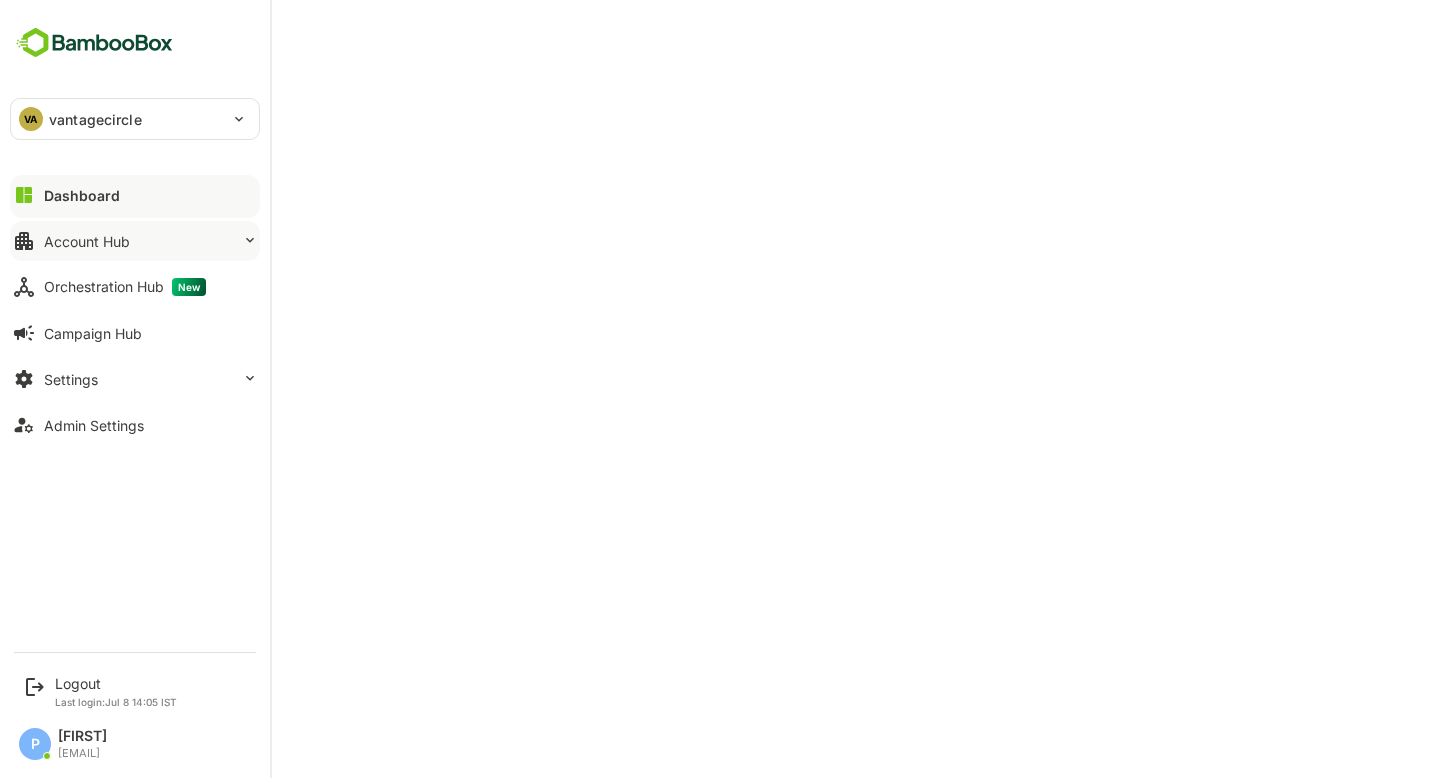 click on "Account Hub" at bounding box center (135, 195) 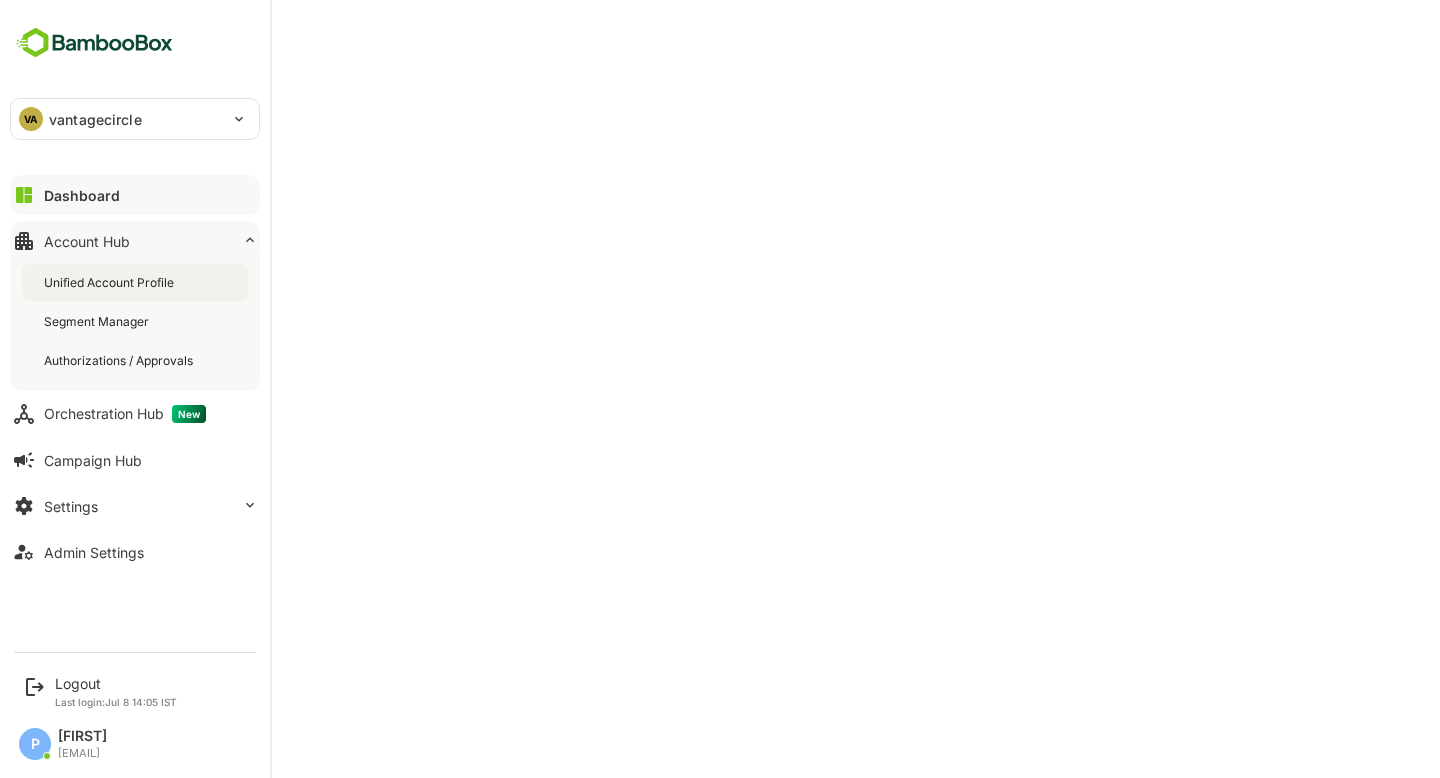 click on "Unified Account Profile" at bounding box center [111, 282] 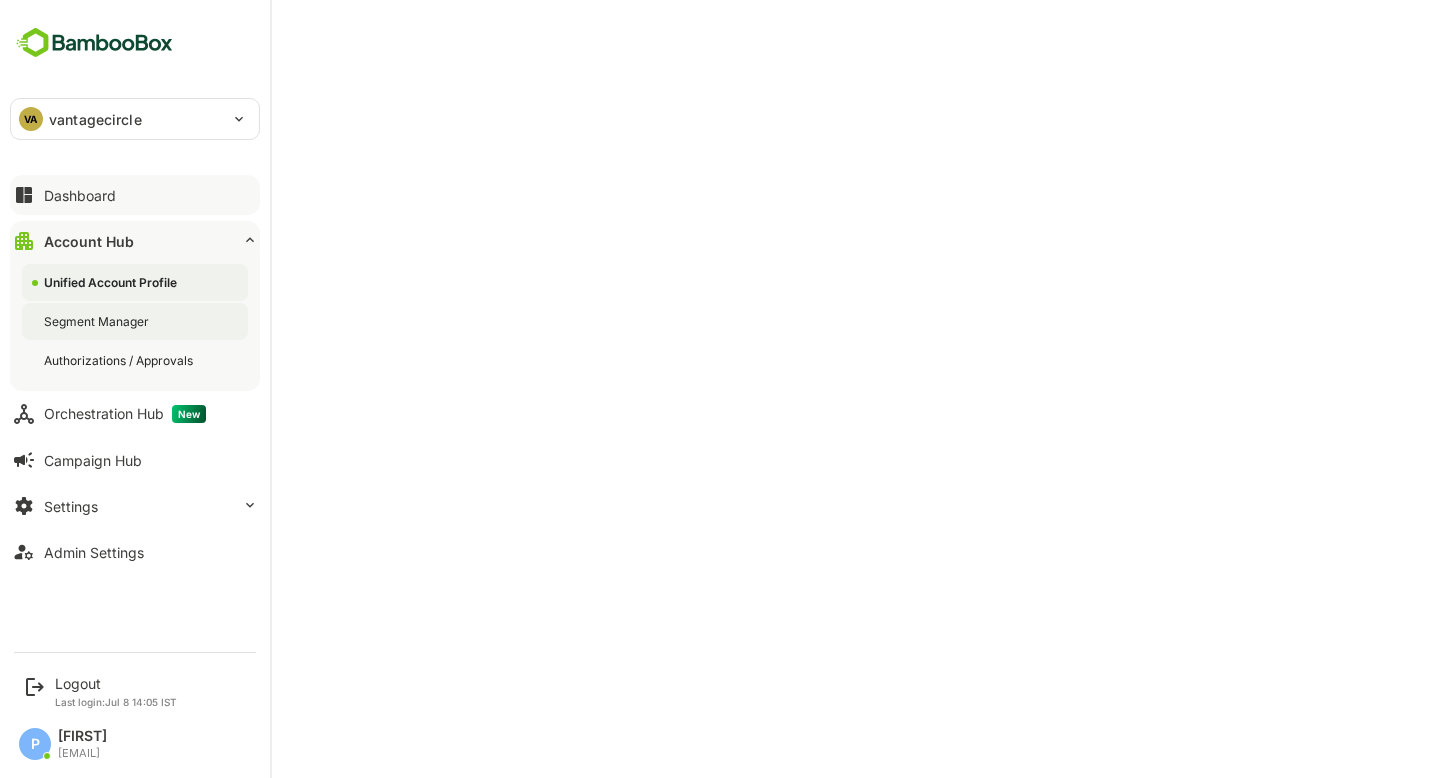 click on "Segment Manager" at bounding box center (135, 282) 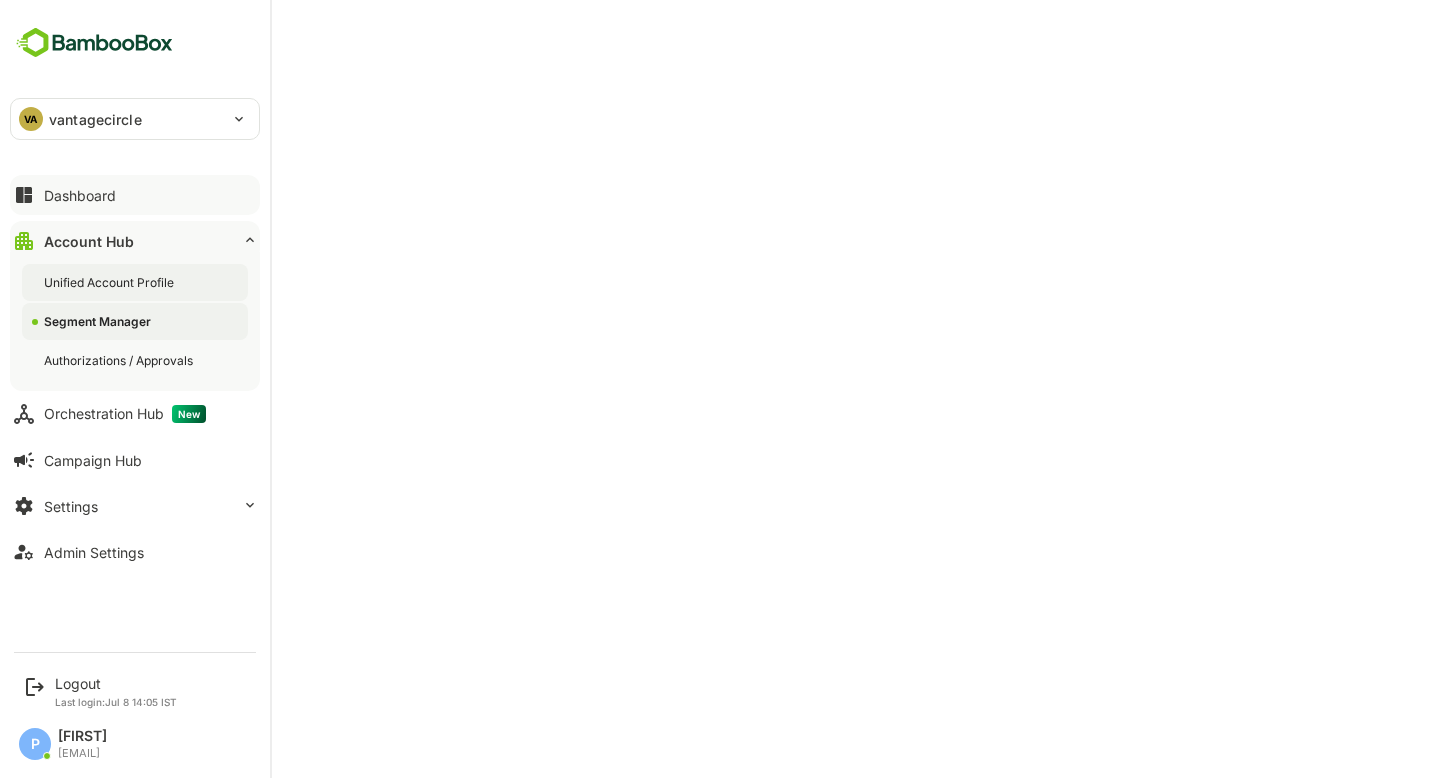 click on "Unified Account Profile" at bounding box center [135, 282] 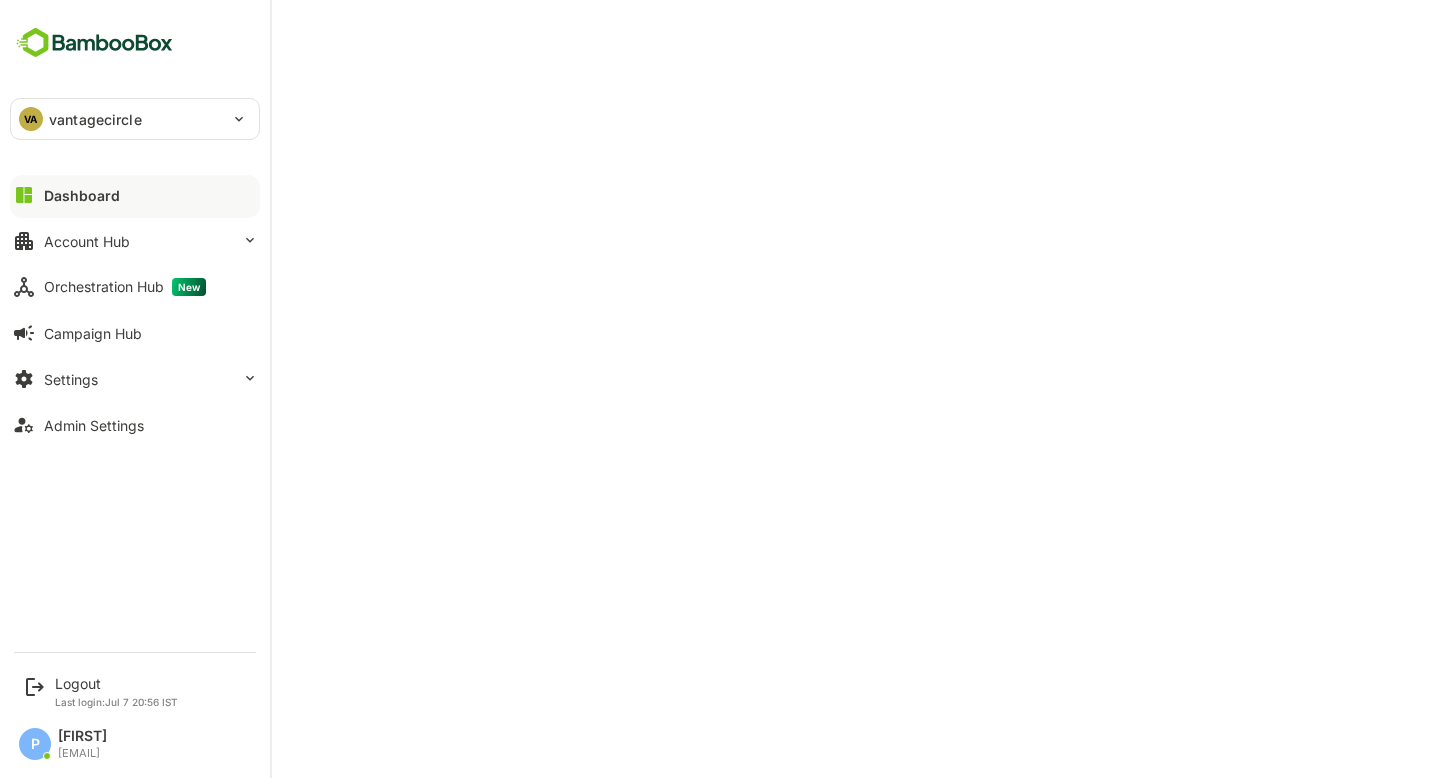 scroll, scrollTop: 0, scrollLeft: 0, axis: both 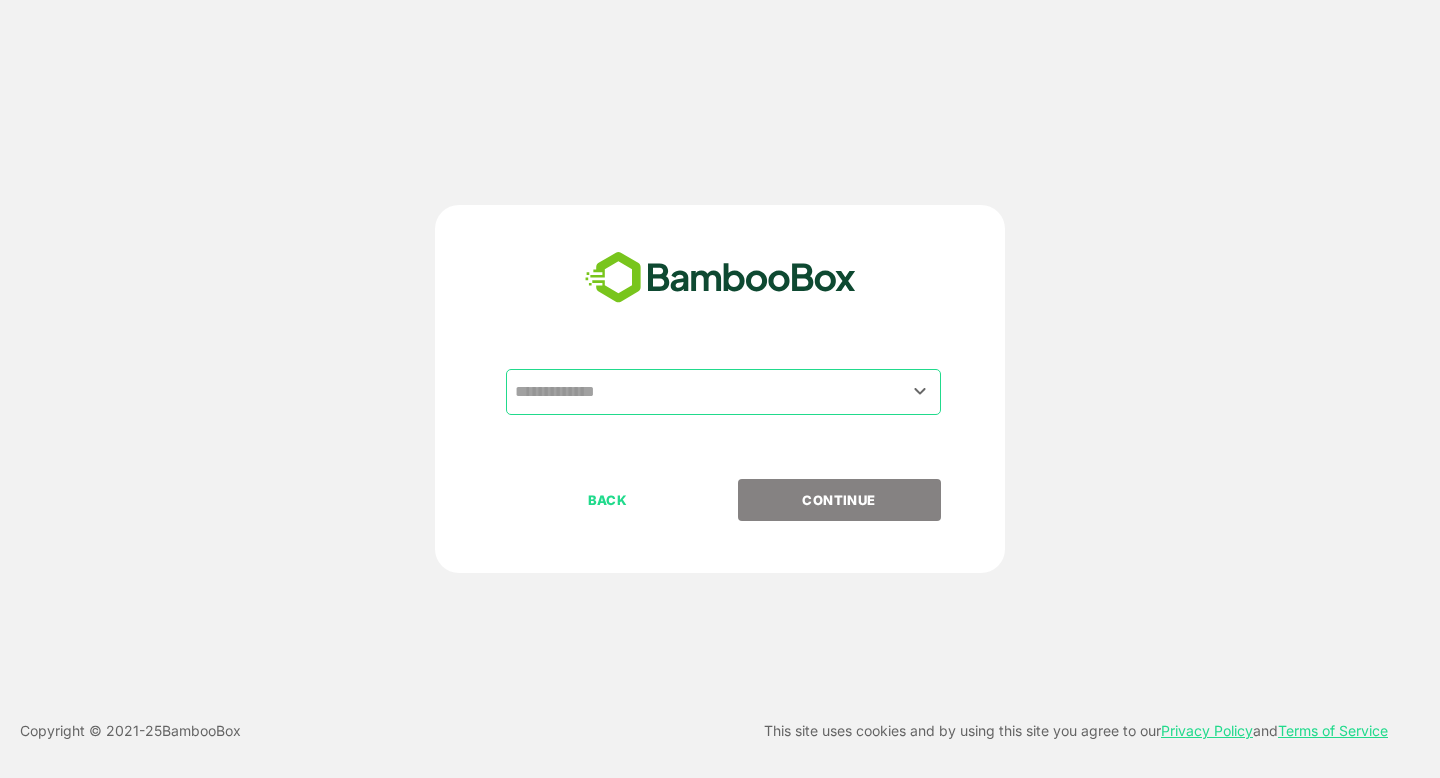 click at bounding box center (723, 392) 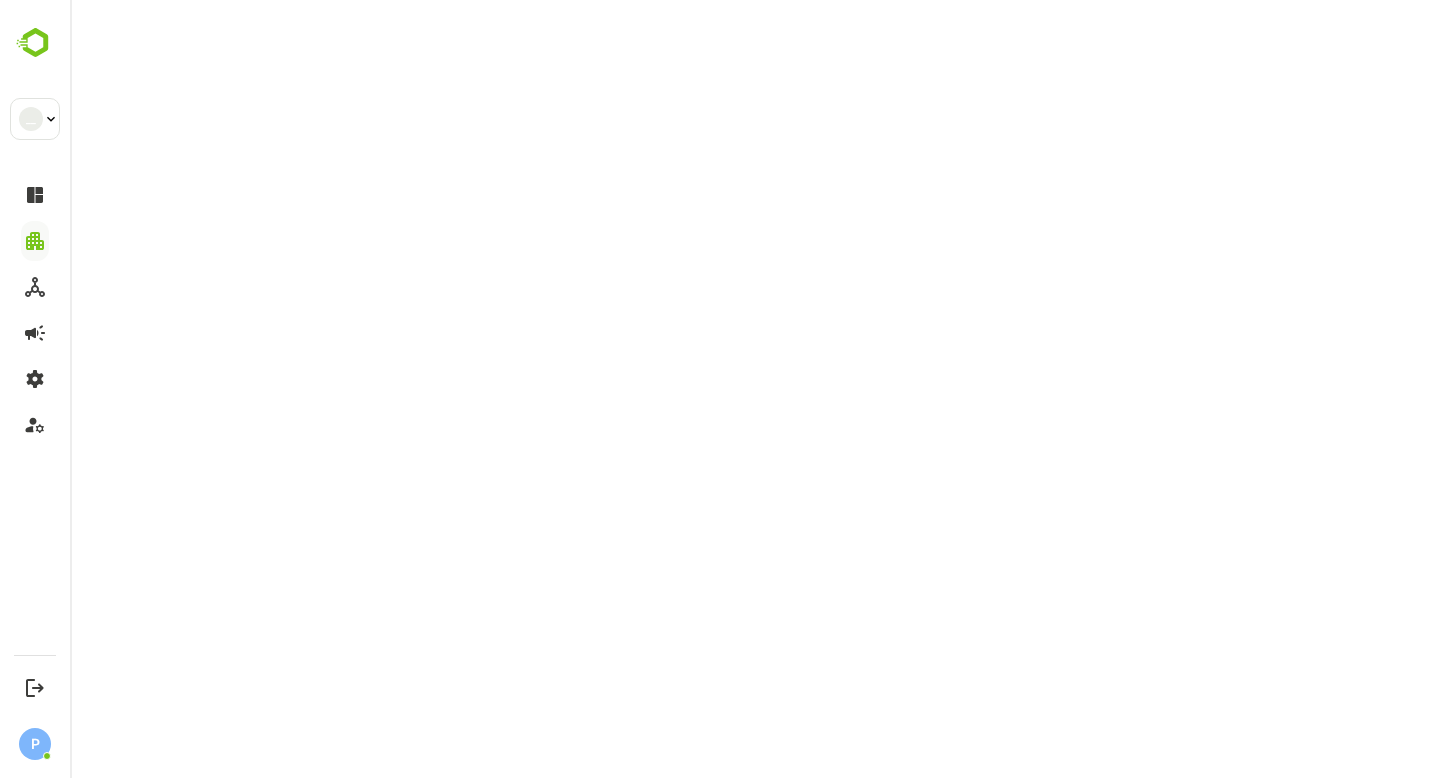 scroll, scrollTop: 0, scrollLeft: 0, axis: both 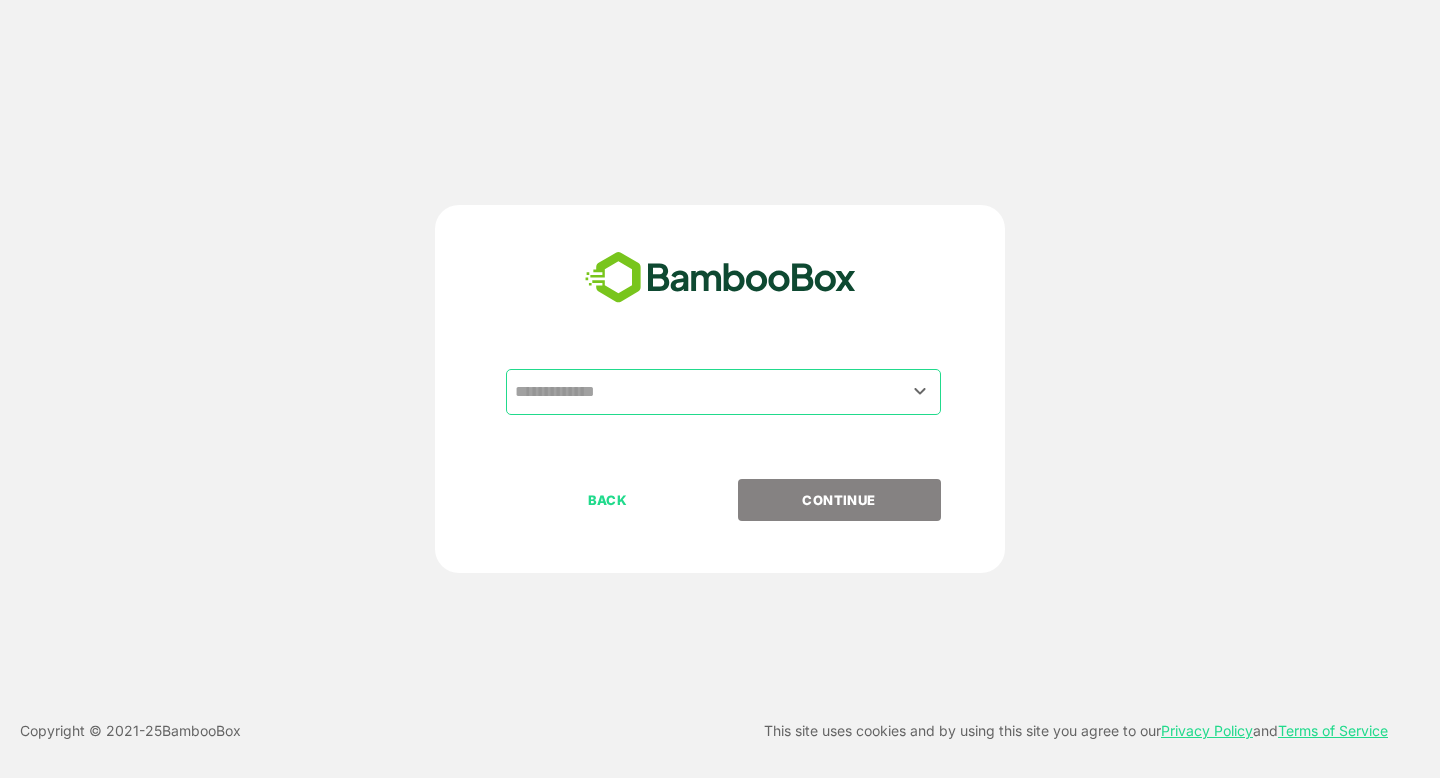 click at bounding box center (723, 392) 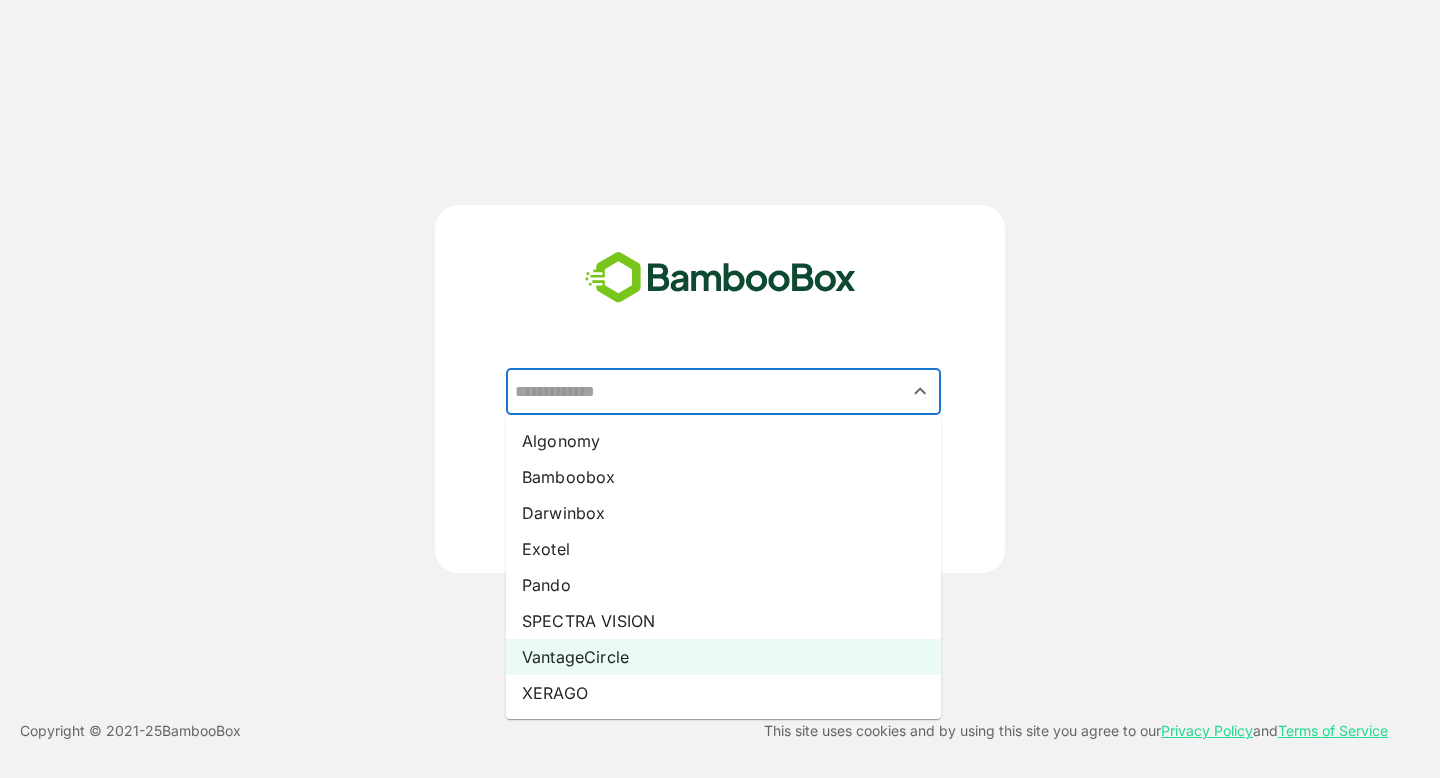 click on "VantageCircle" at bounding box center (723, 657) 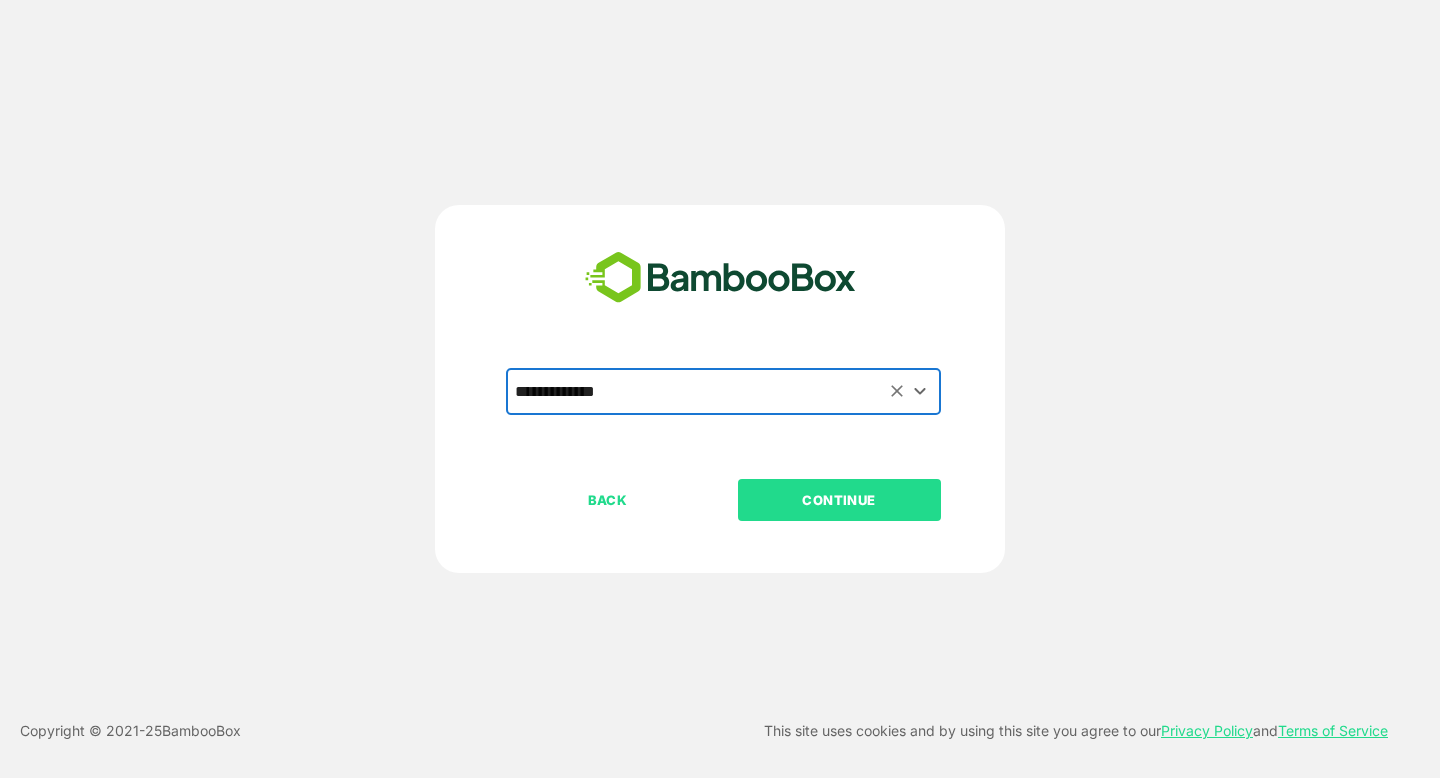 click on "CONTINUE" at bounding box center (839, 500) 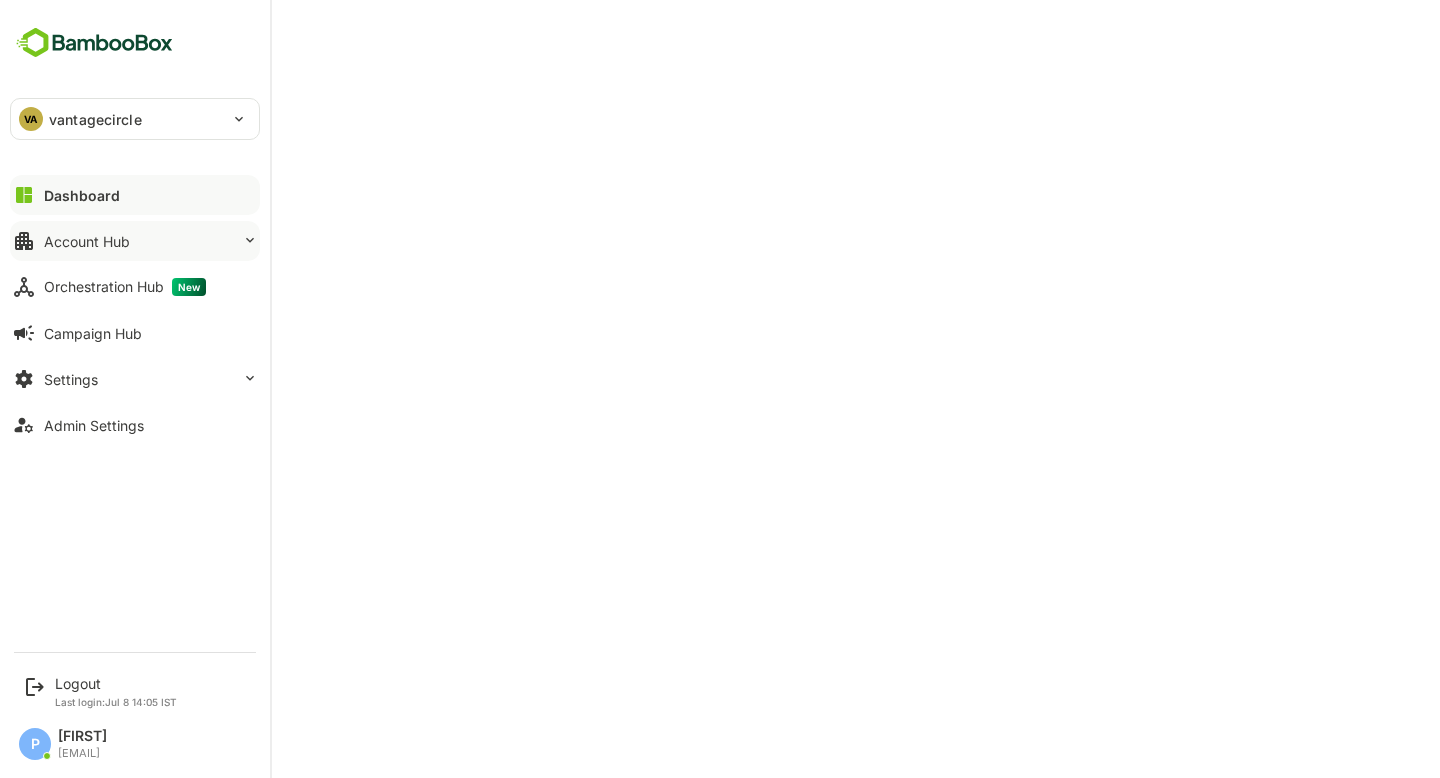 click on "Account Hub" at bounding box center (135, 195) 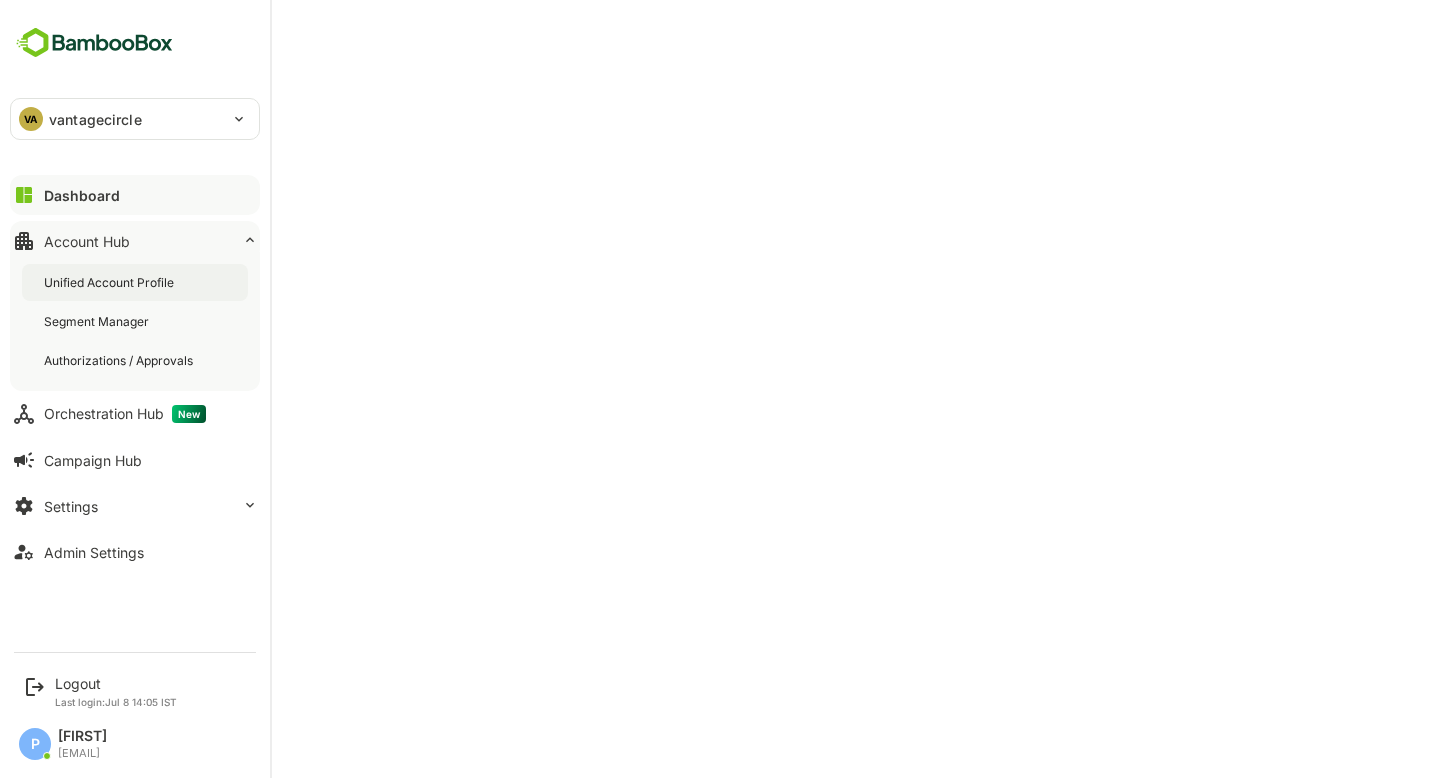 click on "Unified Account Profile" at bounding box center (111, 282) 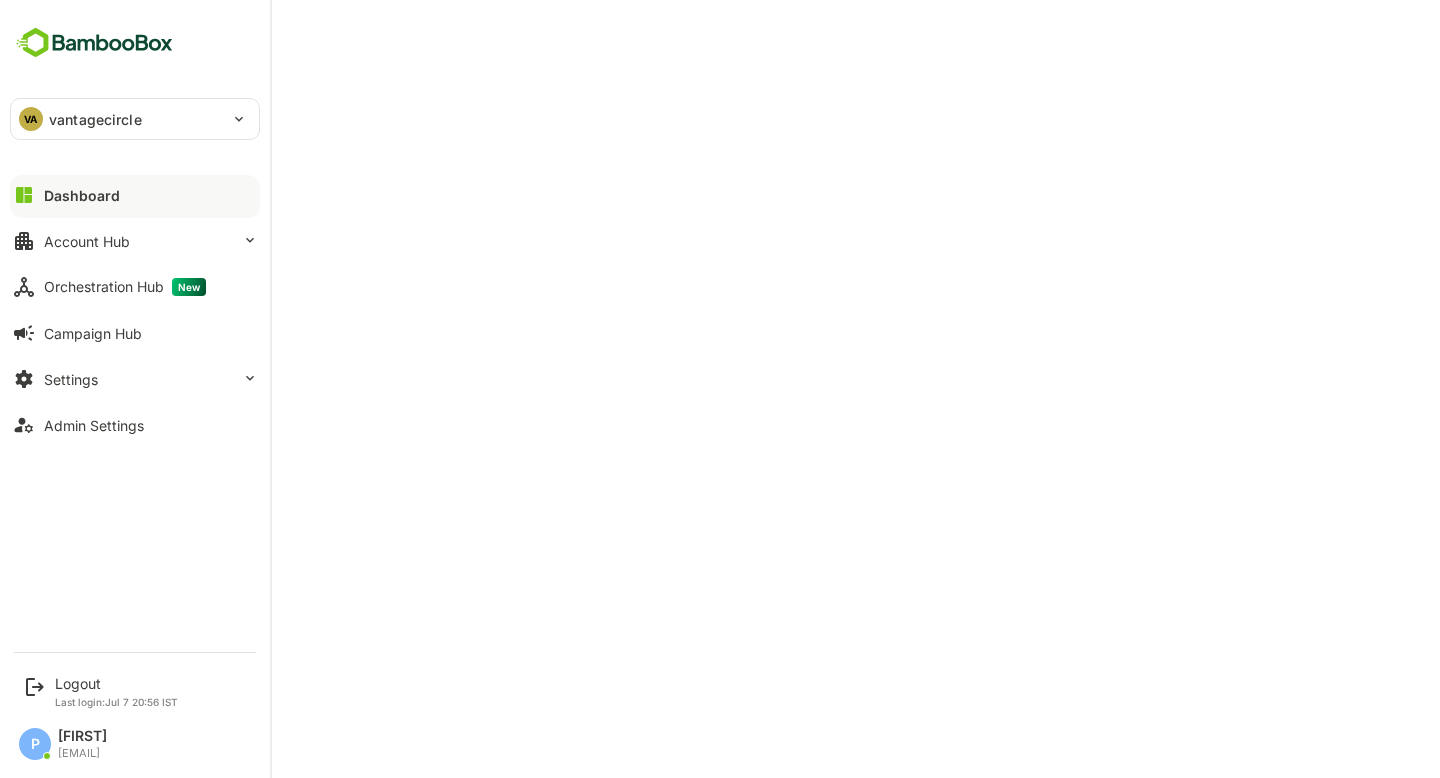scroll, scrollTop: 0, scrollLeft: 0, axis: both 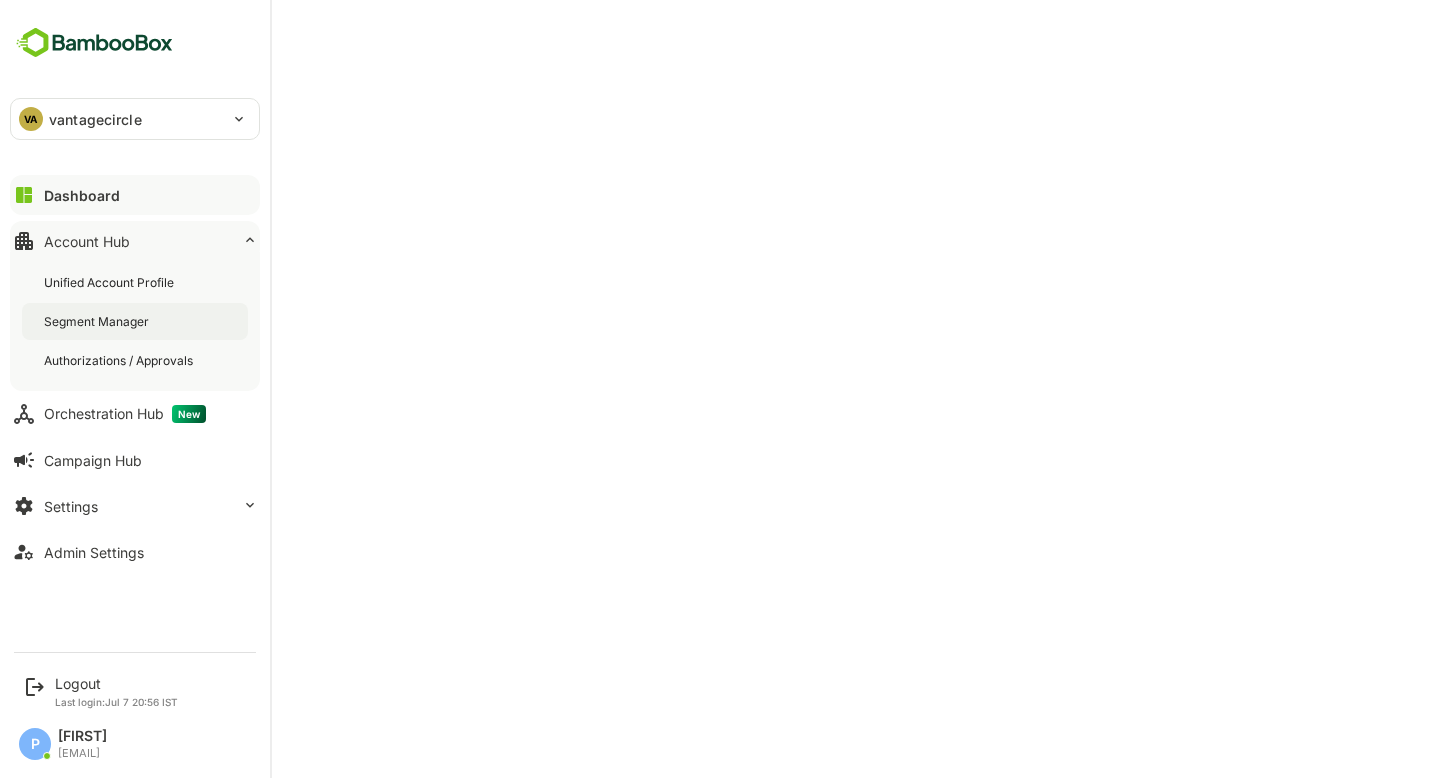 click on "Segment Manager" at bounding box center [135, 282] 